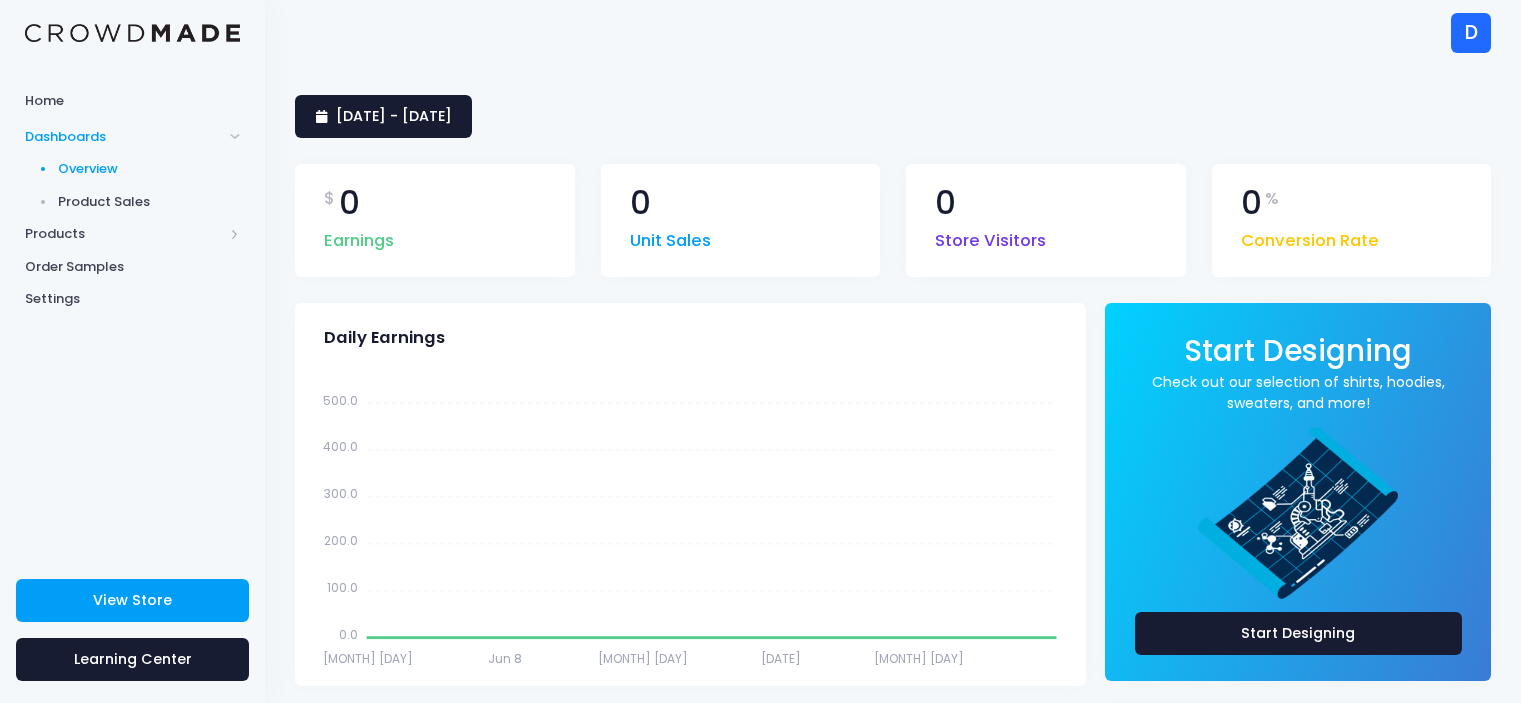 scroll, scrollTop: 0, scrollLeft: 0, axis: both 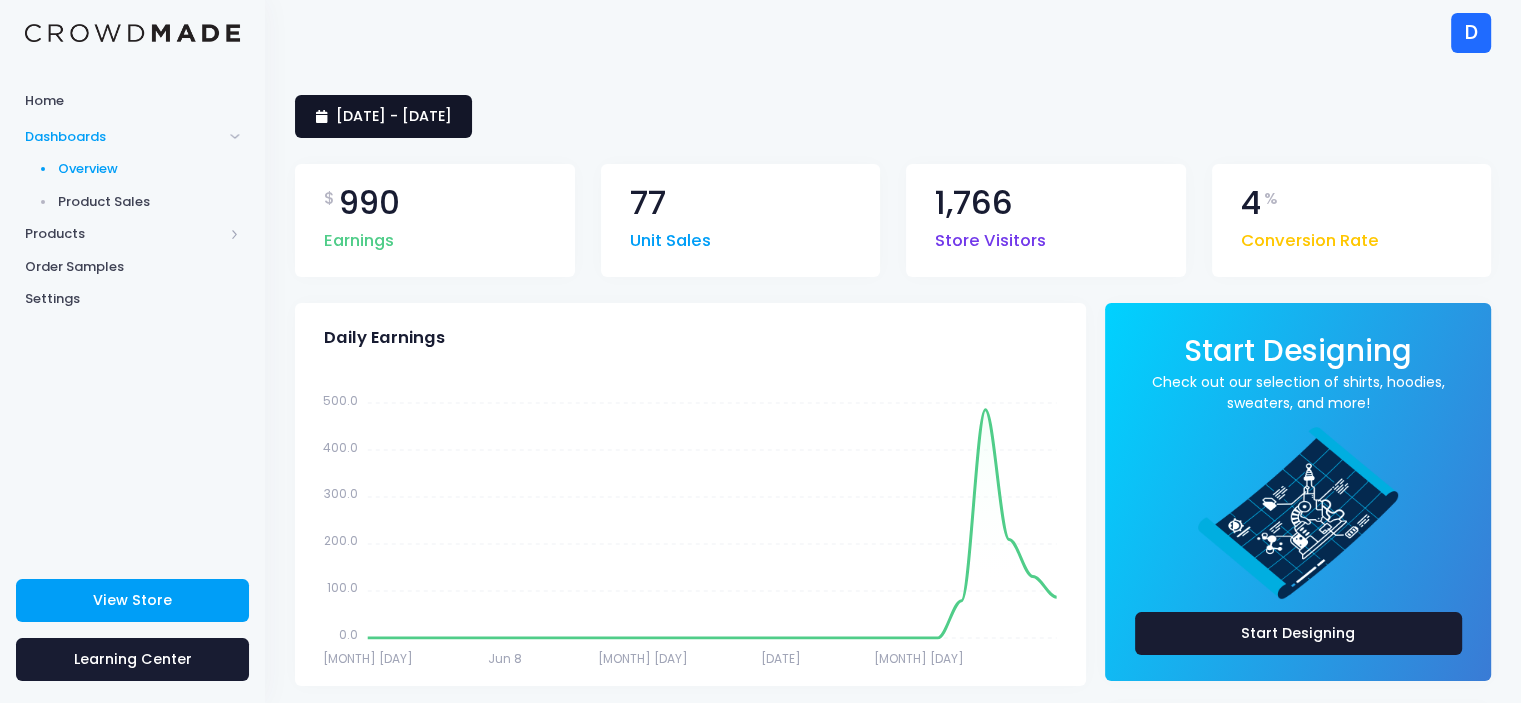 click on "3 June 2025 - 2 July 2025" at bounding box center (394, 116) 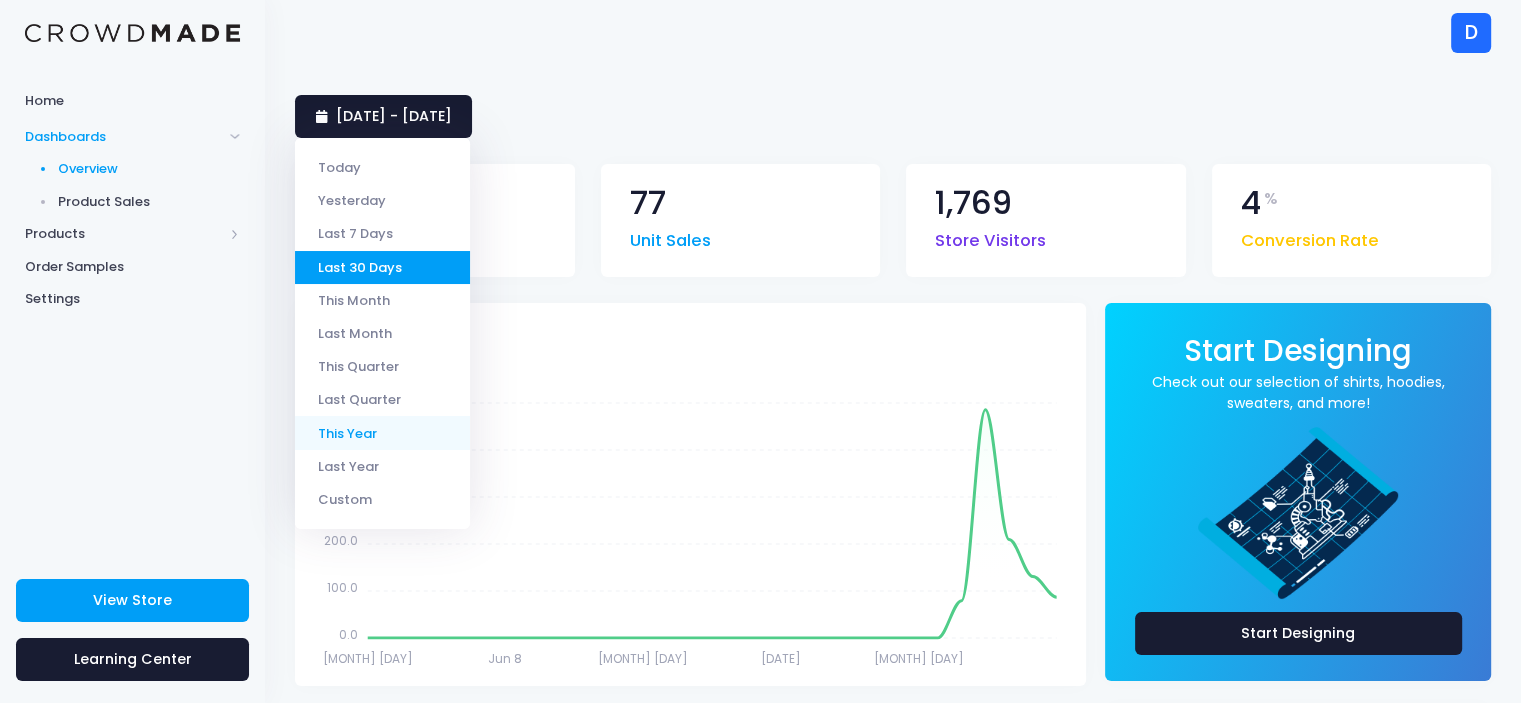 click on "This Year" at bounding box center [382, 432] 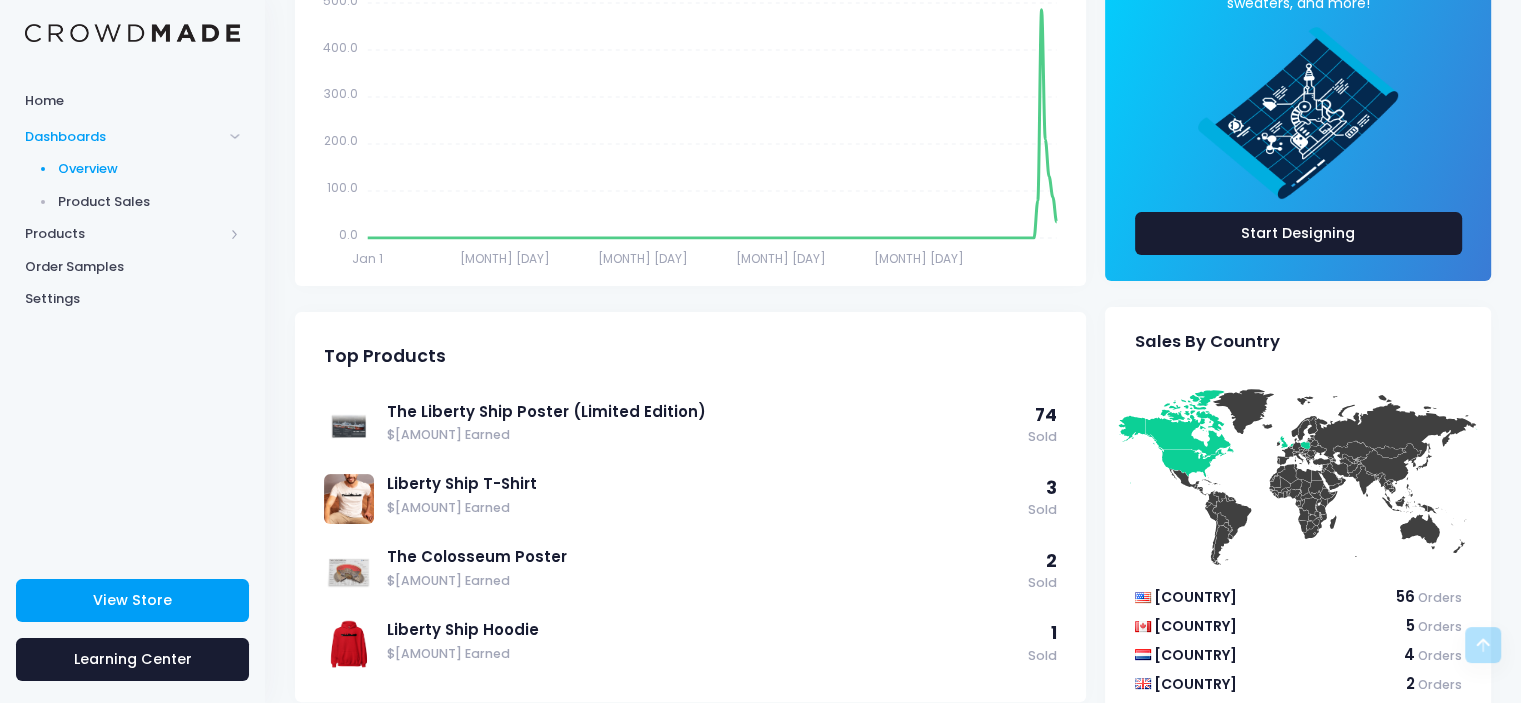 scroll, scrollTop: 500, scrollLeft: 0, axis: vertical 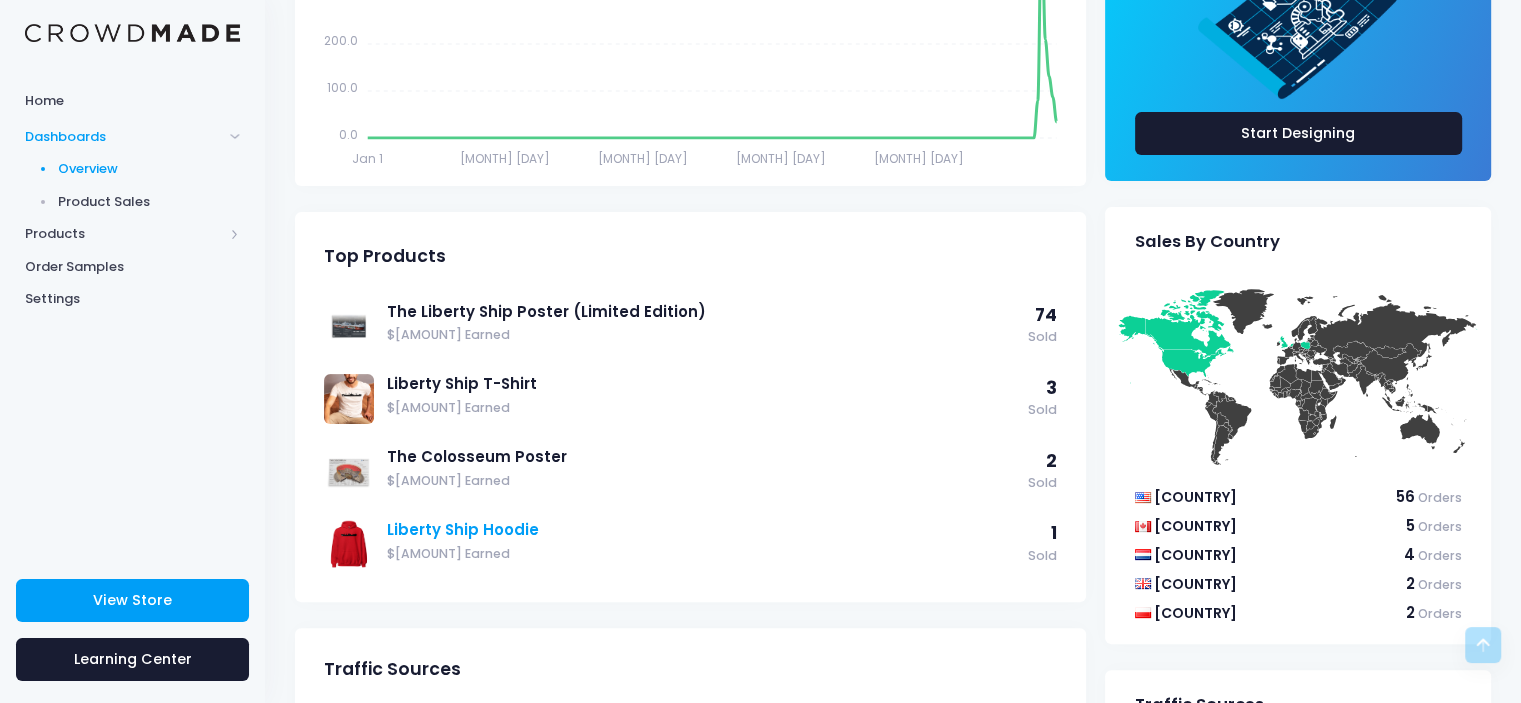 click on "Liberty Ship Hoodie" at bounding box center [702, 530] 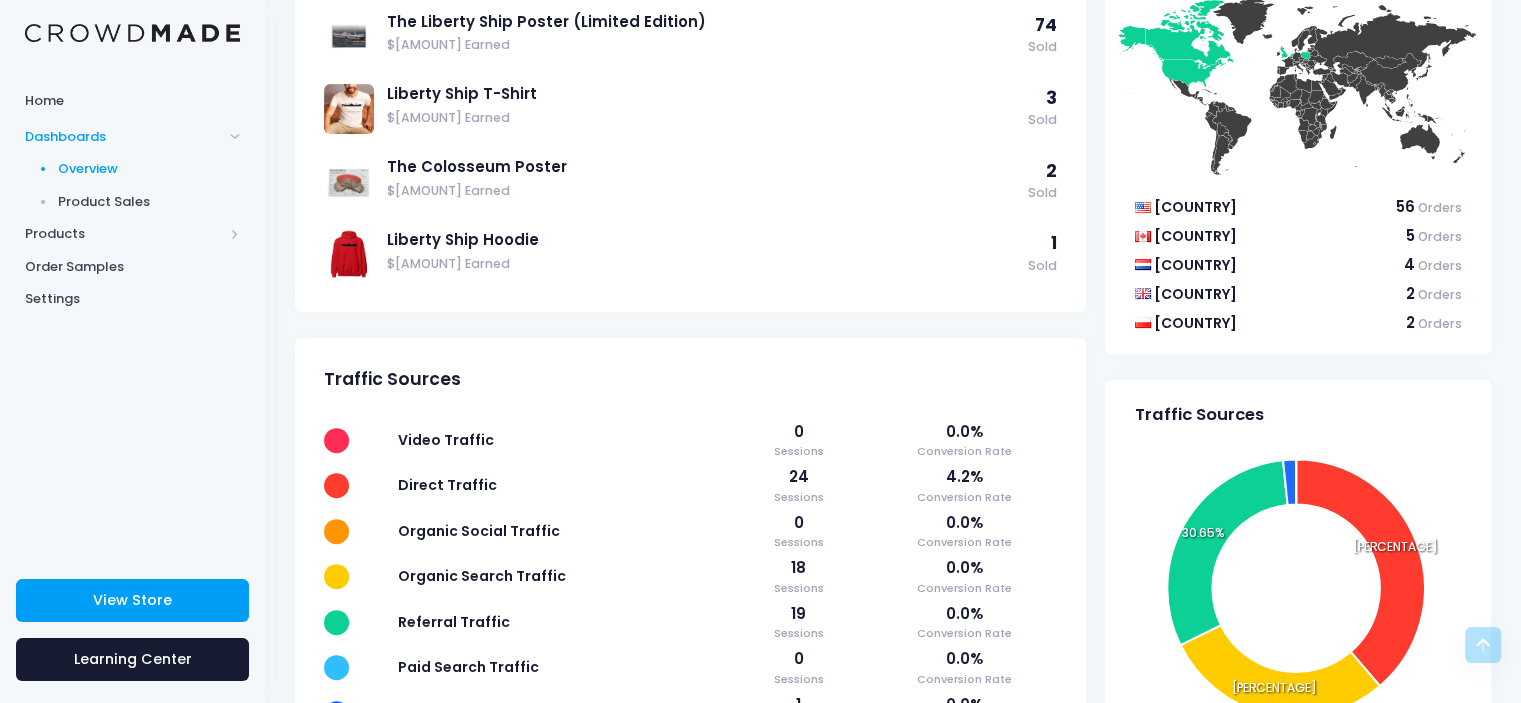 scroll, scrollTop: 800, scrollLeft: 0, axis: vertical 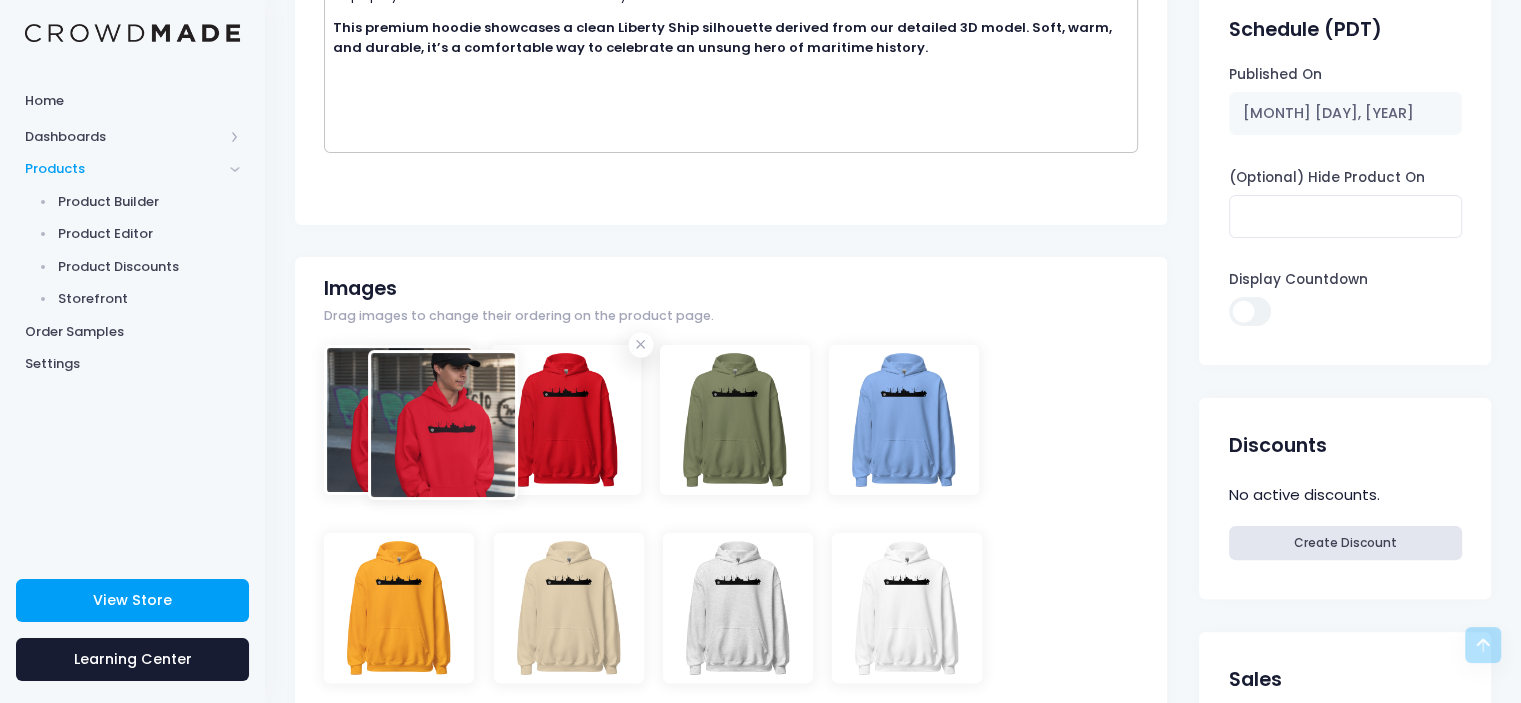 drag, startPoint x: 761, startPoint y: 456, endPoint x: 465, endPoint y: 462, distance: 296.0608 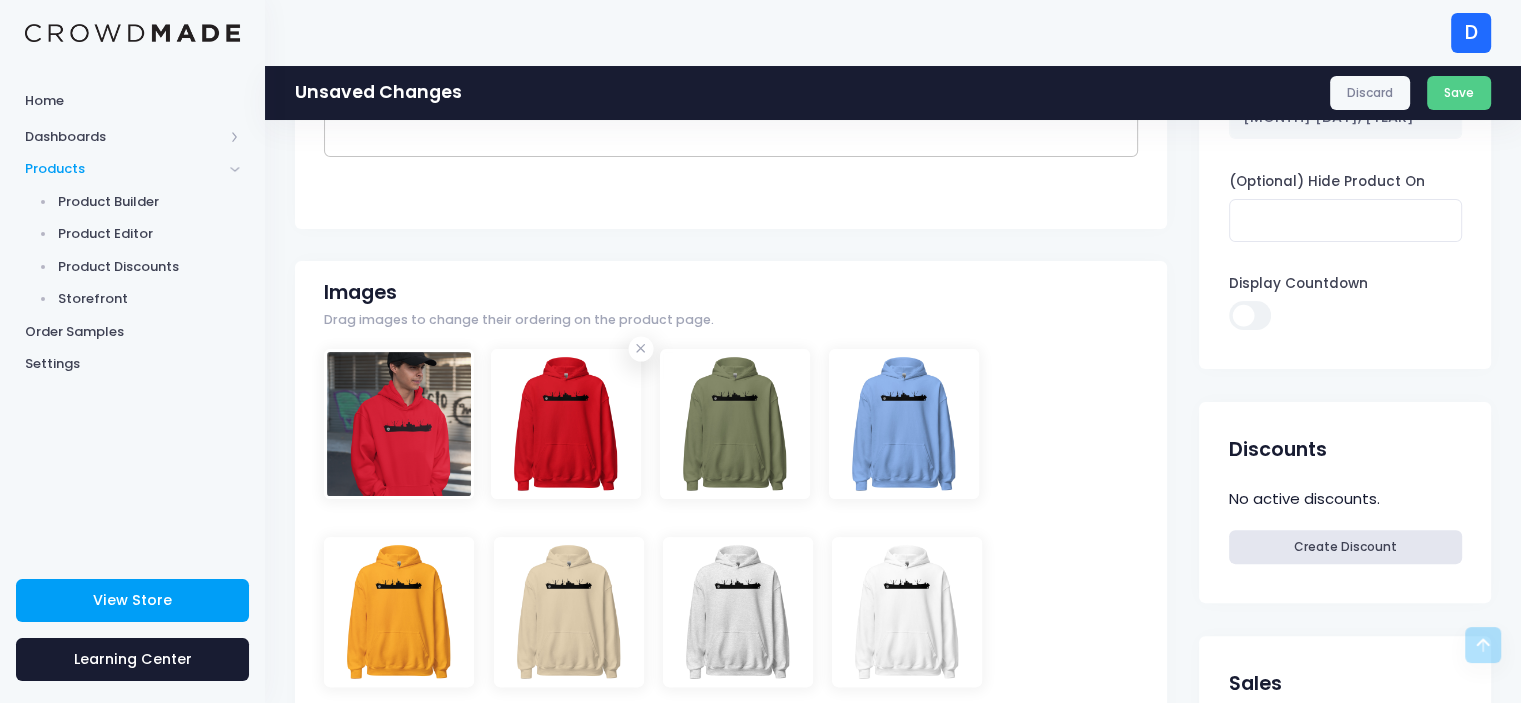 scroll, scrollTop: 500, scrollLeft: 0, axis: vertical 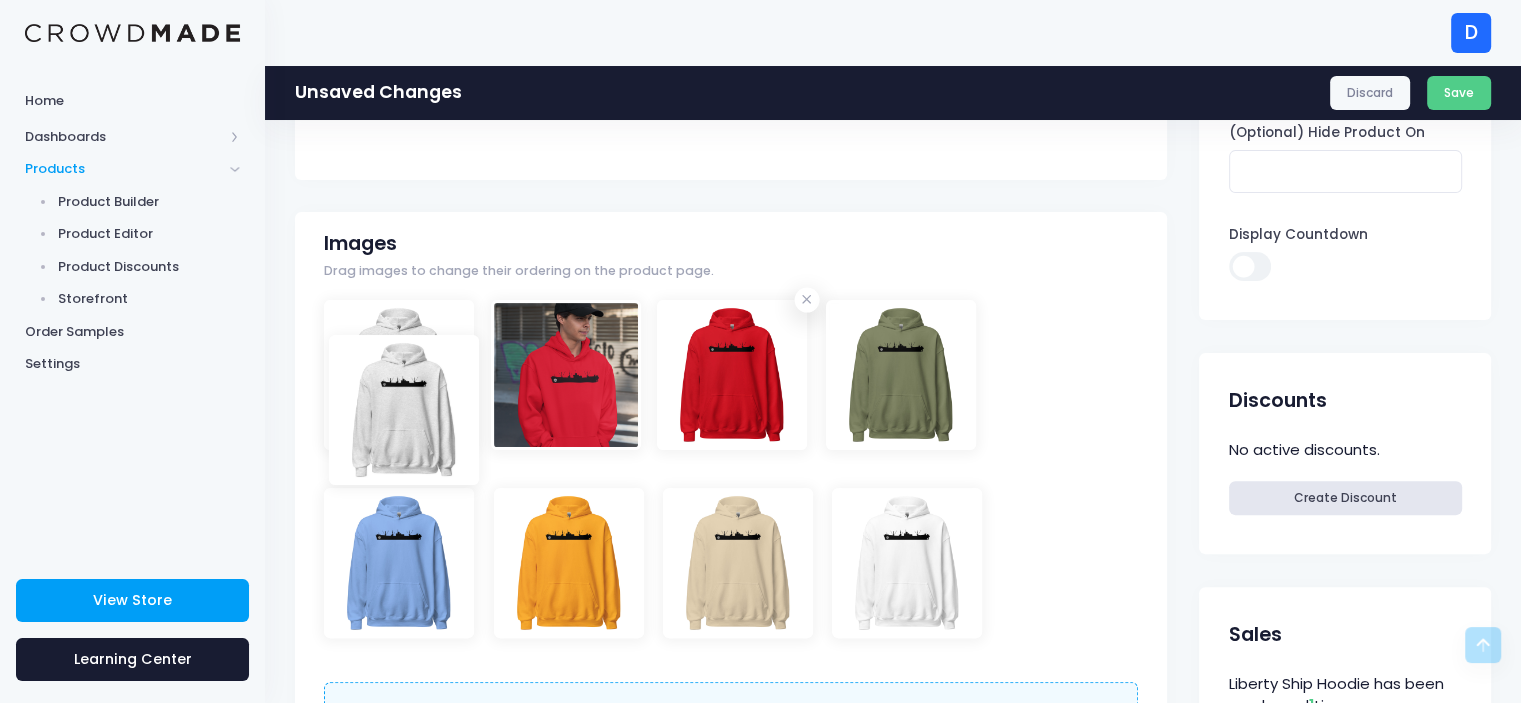 drag, startPoint x: 751, startPoint y: 572, endPoint x: 416, endPoint y: 420, distance: 367.8709 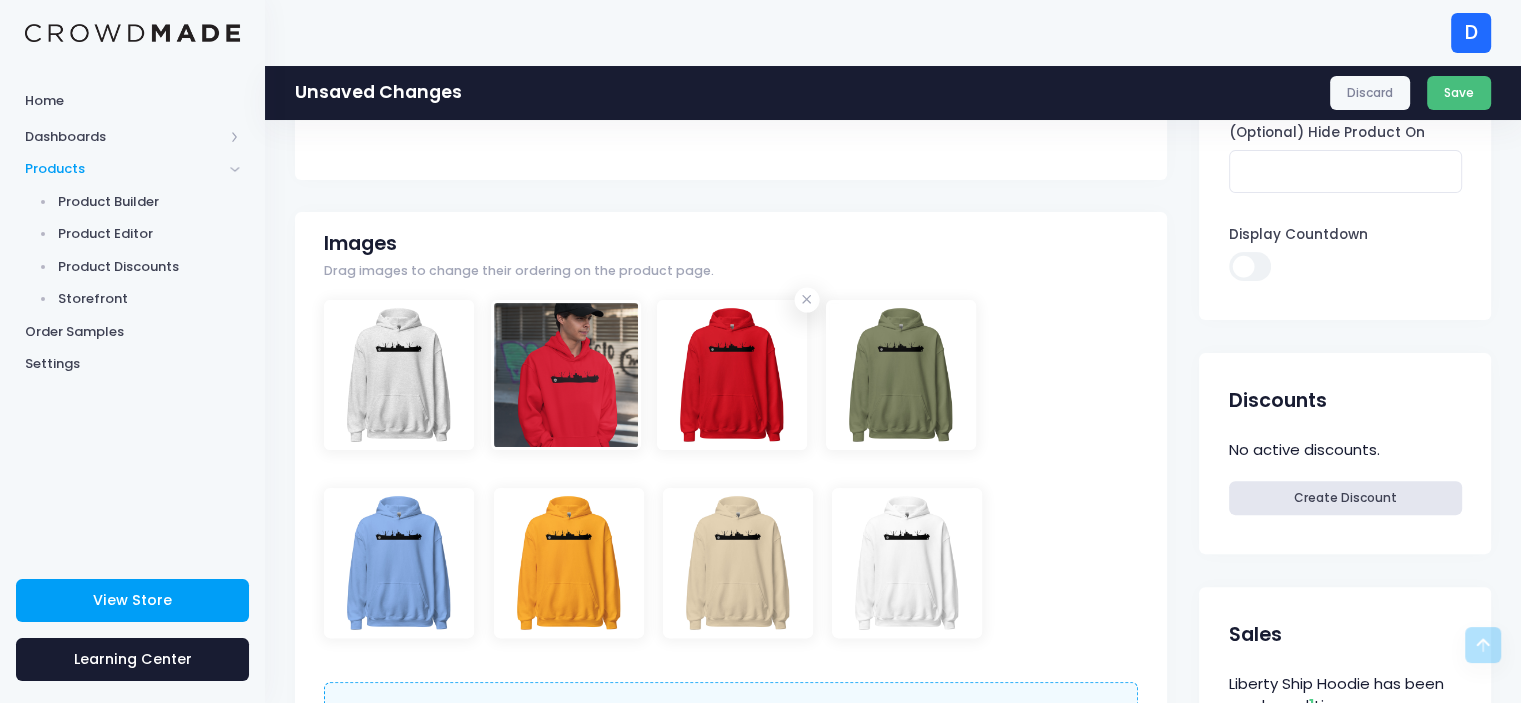 click on "Save" at bounding box center (1459, 93) 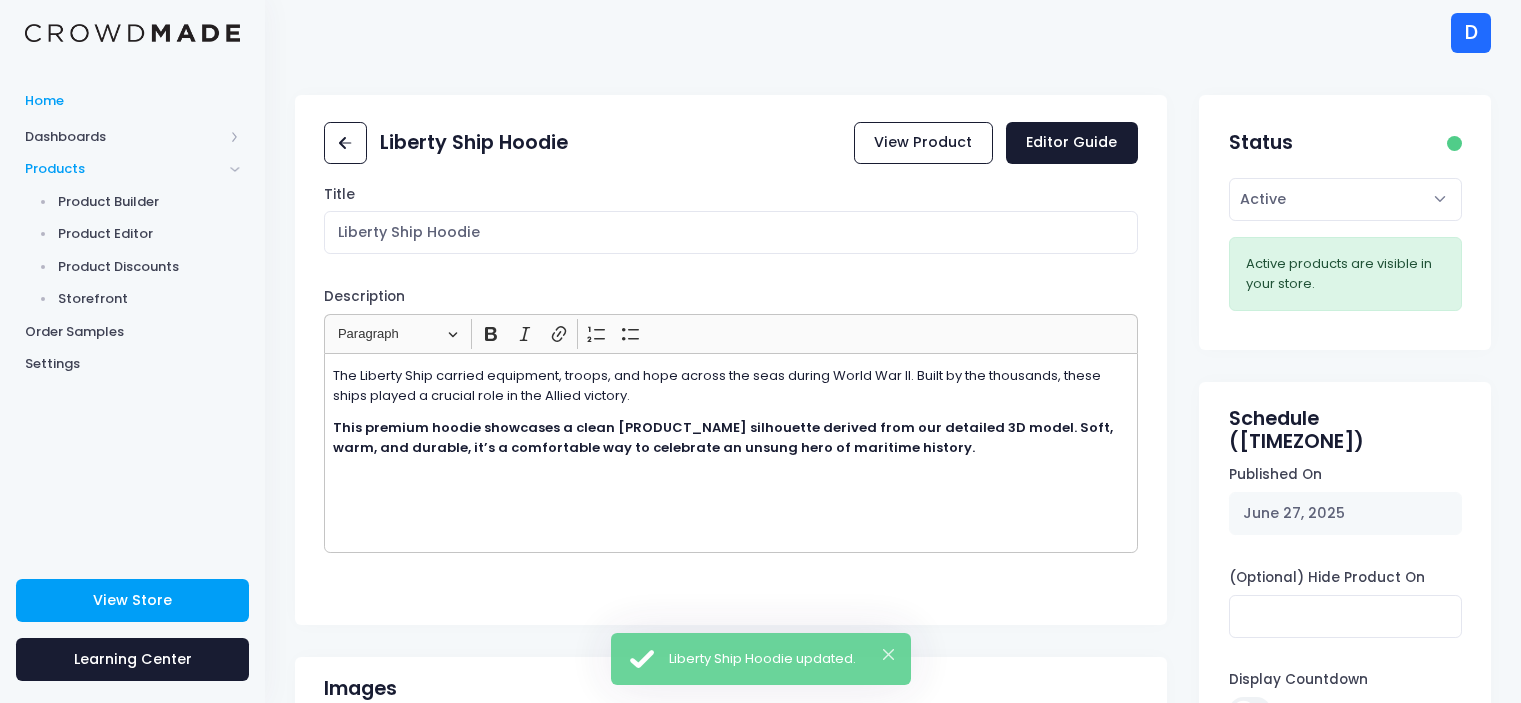 scroll, scrollTop: 0, scrollLeft: 0, axis: both 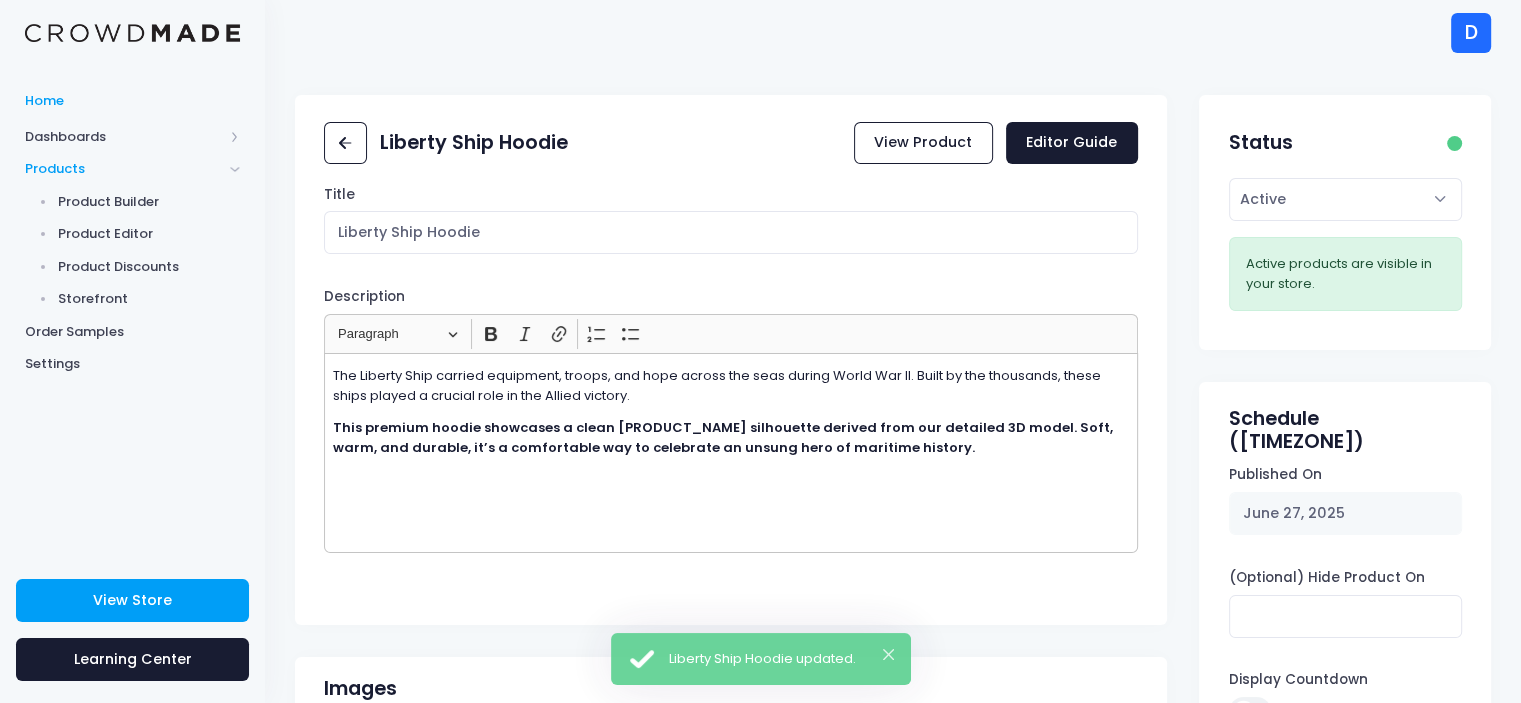 drag, startPoint x: 0, startPoint y: 0, endPoint x: 67, endPoint y: 108, distance: 127.09445 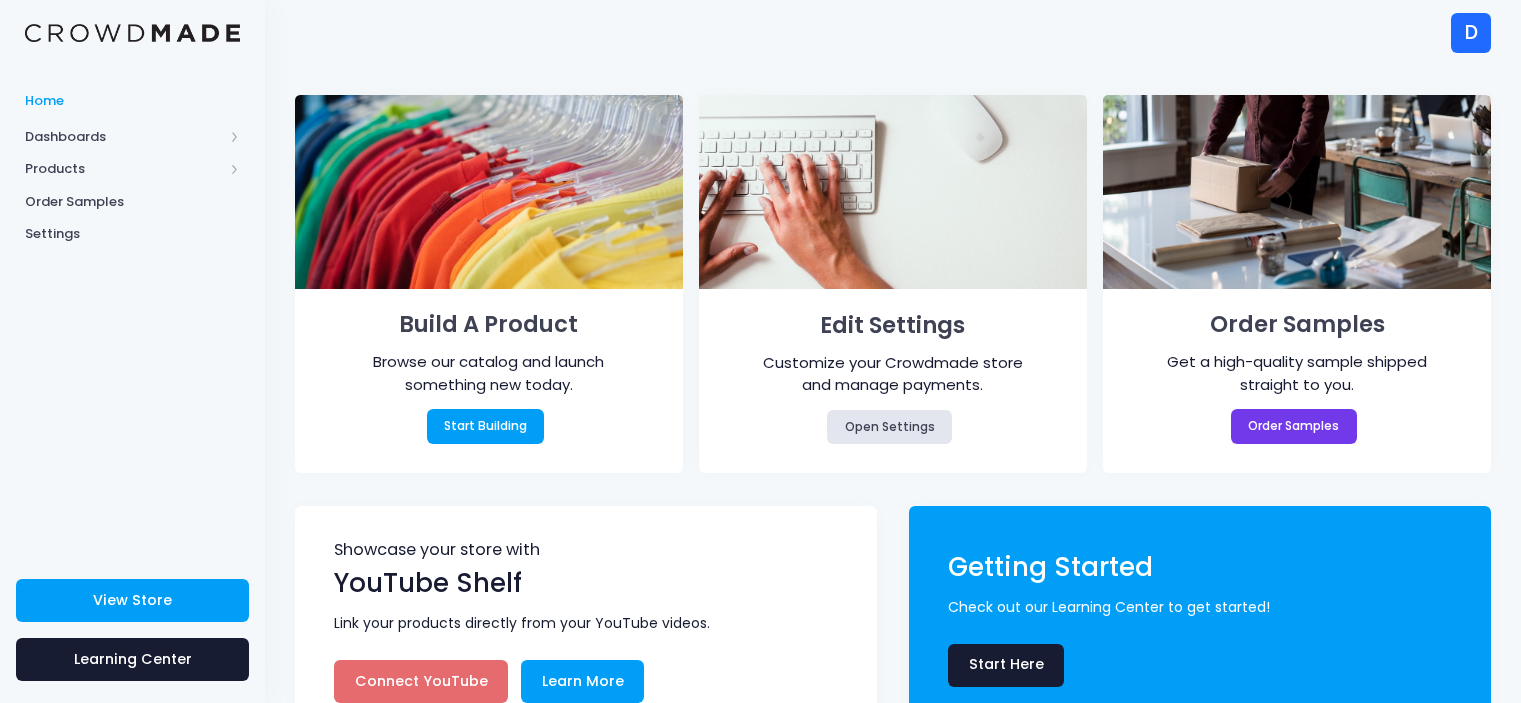 scroll, scrollTop: 0, scrollLeft: 0, axis: both 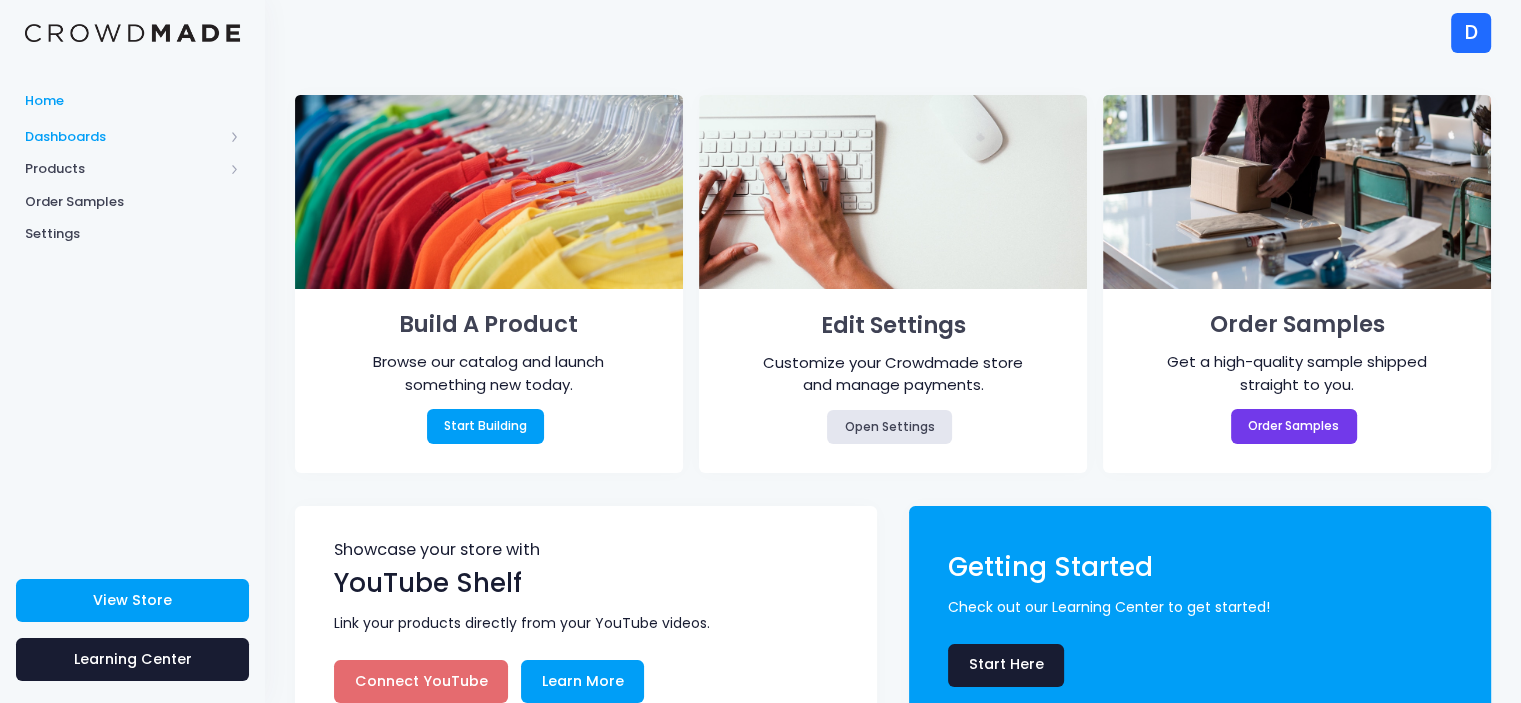 click on "Dashboards" at bounding box center (124, 137) 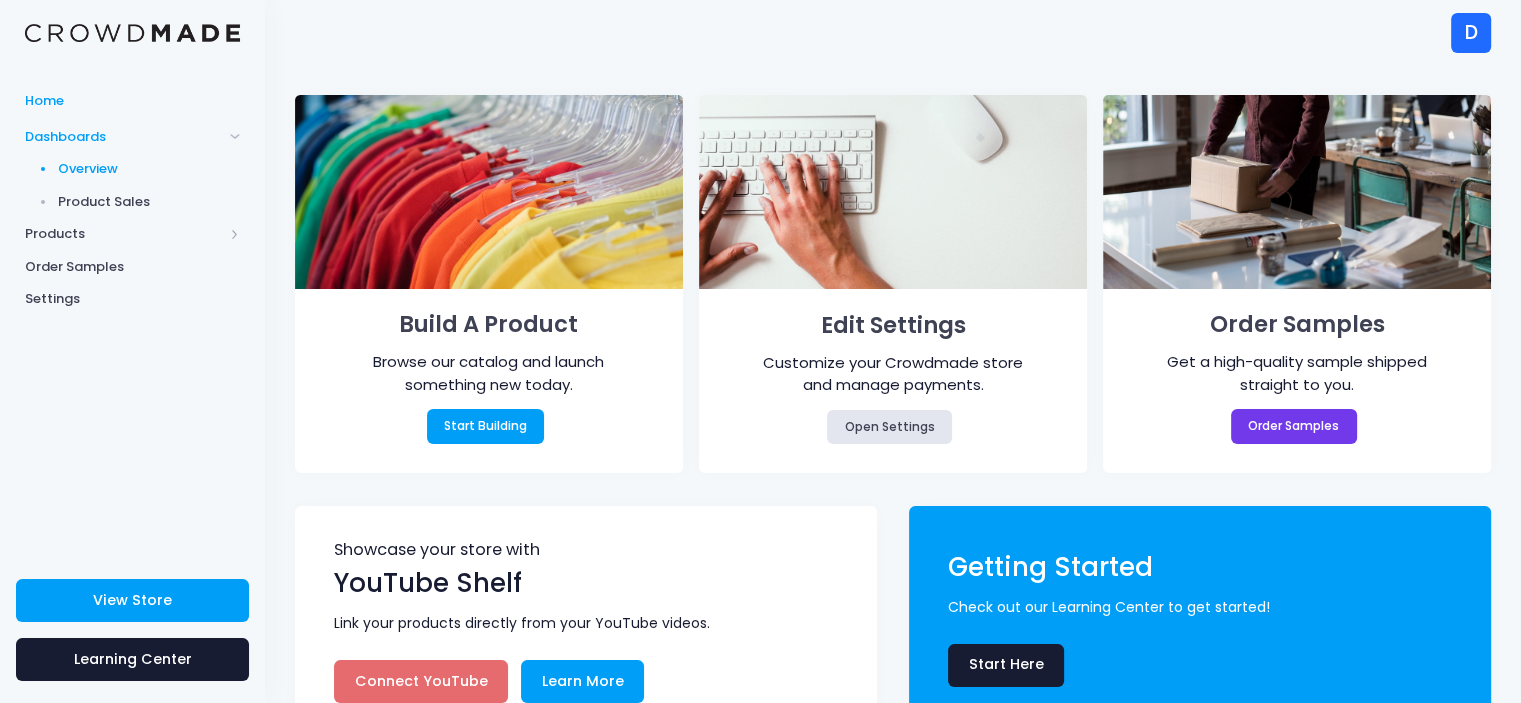 click on "Overview" at bounding box center [149, 169] 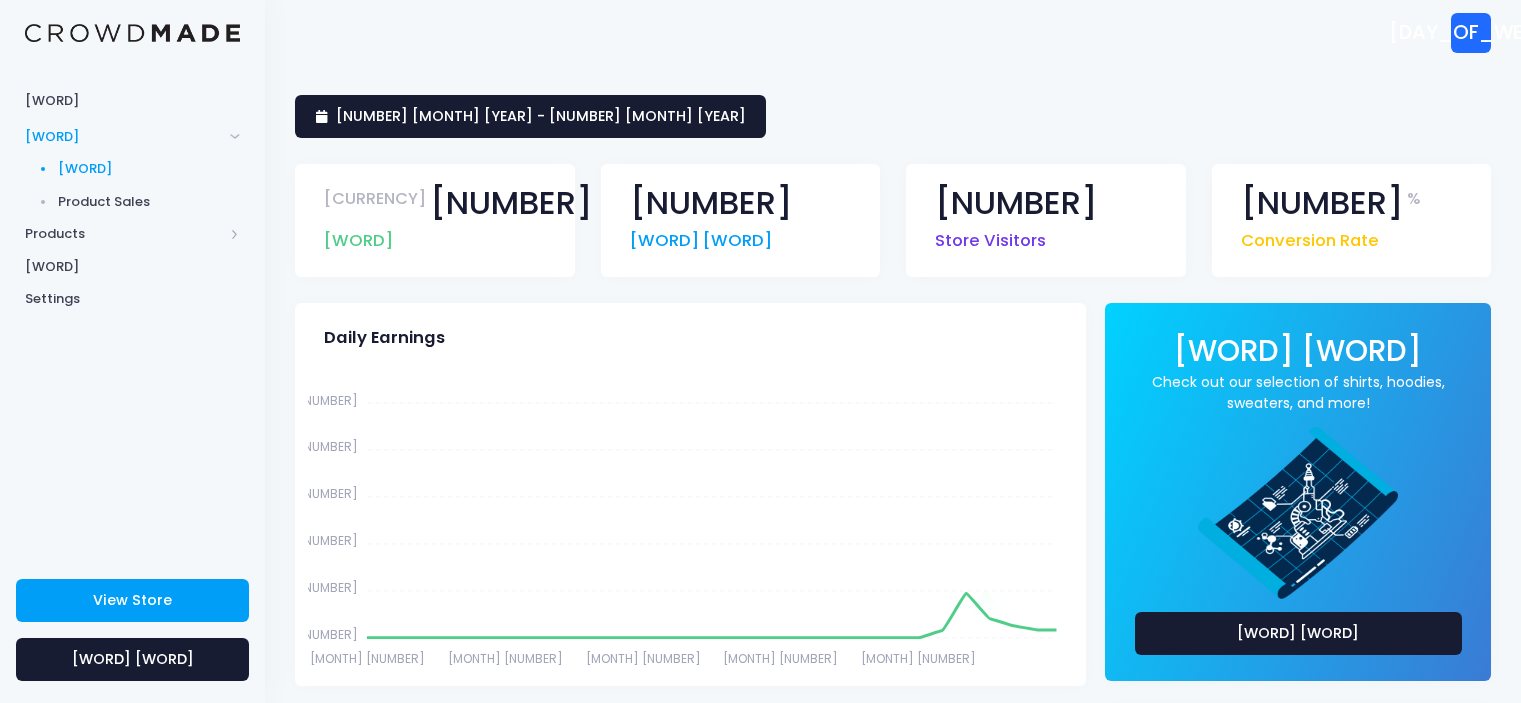 scroll, scrollTop: 0, scrollLeft: 0, axis: both 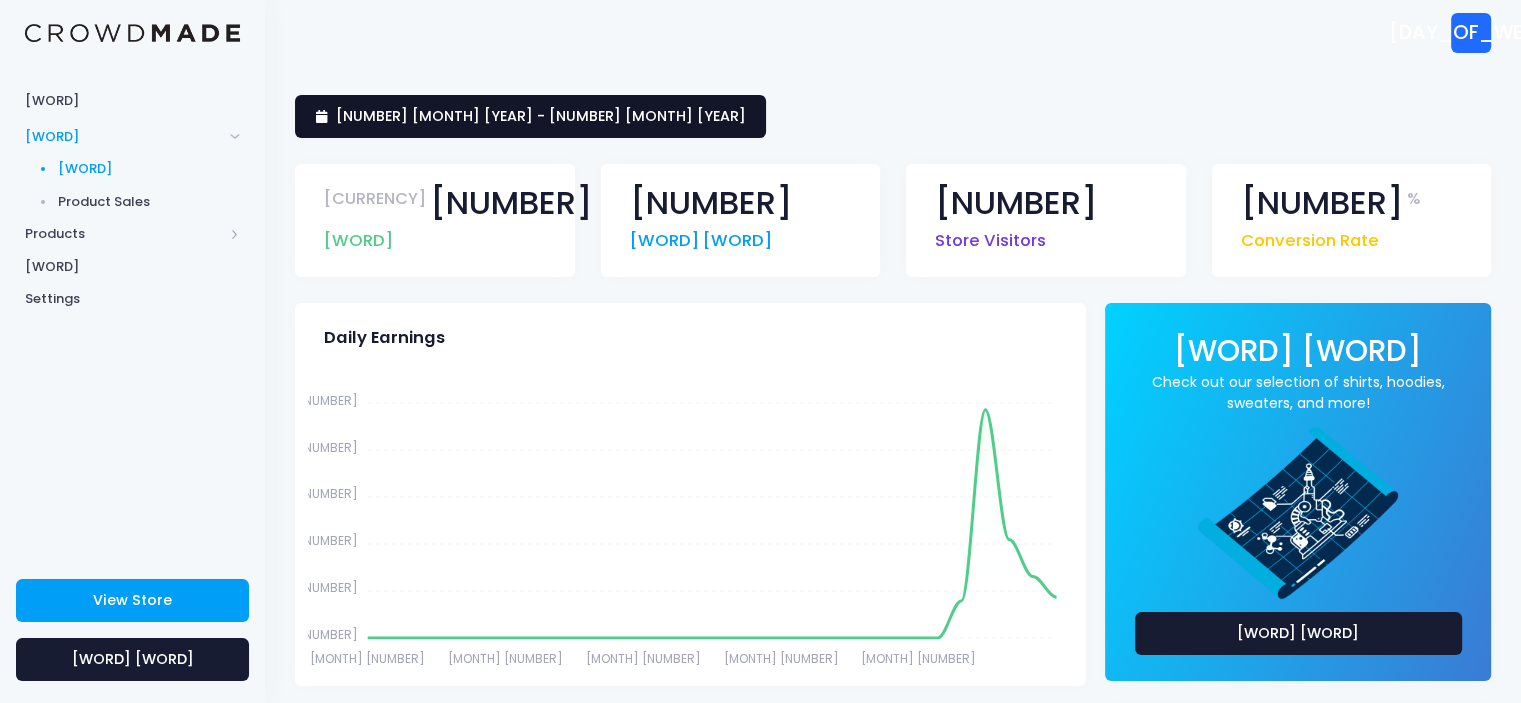 click on "3 June 2025 - 2 July 2025" at bounding box center (530, 116) 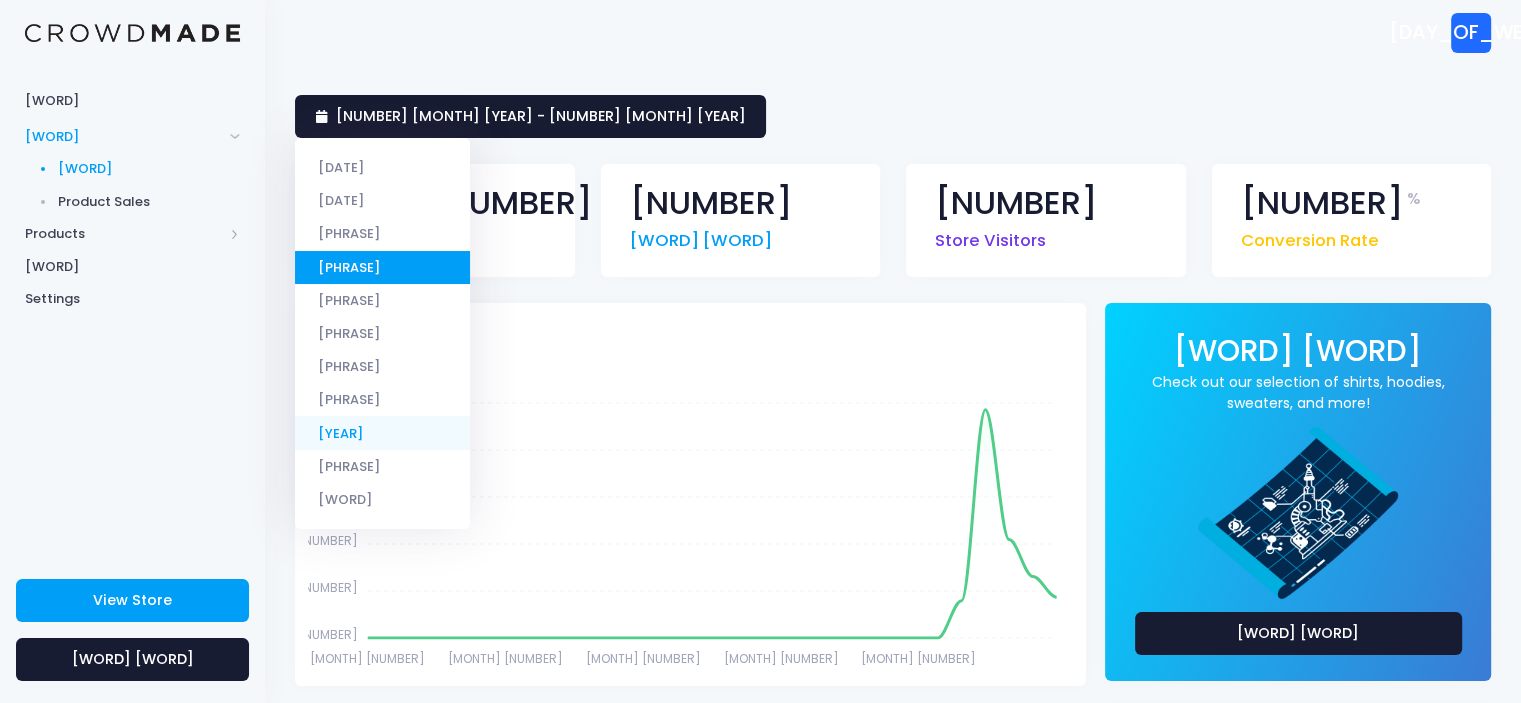 click on "This Year" at bounding box center (382, 432) 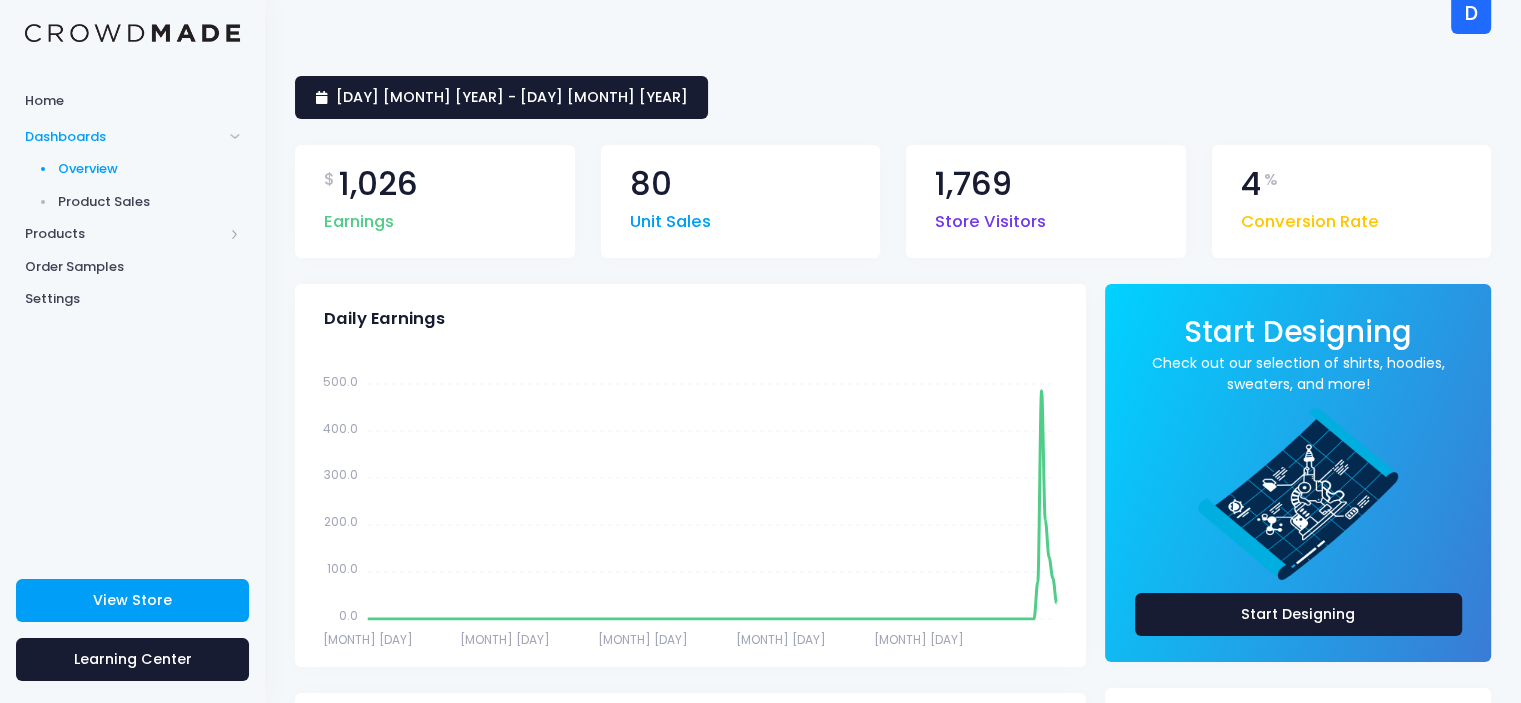 scroll, scrollTop: 0, scrollLeft: 0, axis: both 